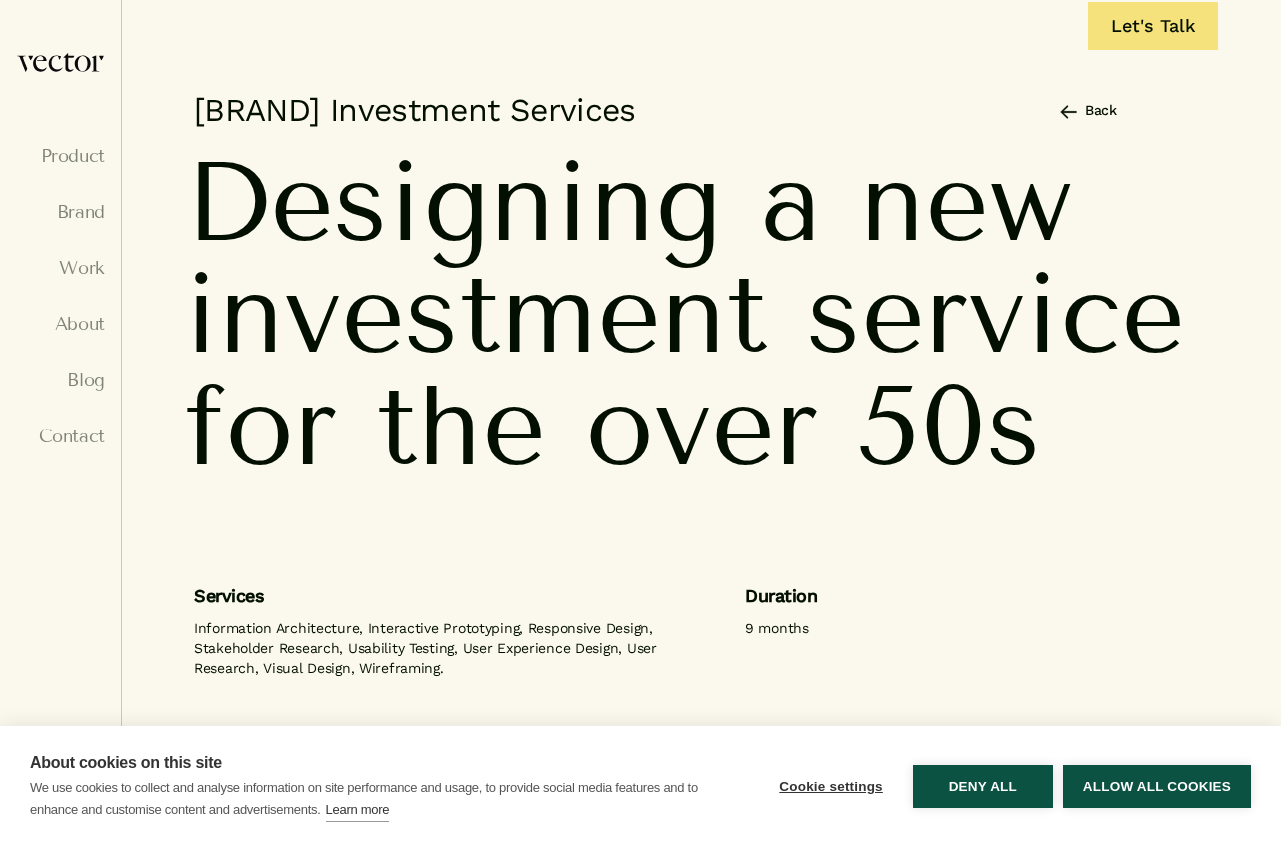 scroll, scrollTop: 0, scrollLeft: 0, axis: both 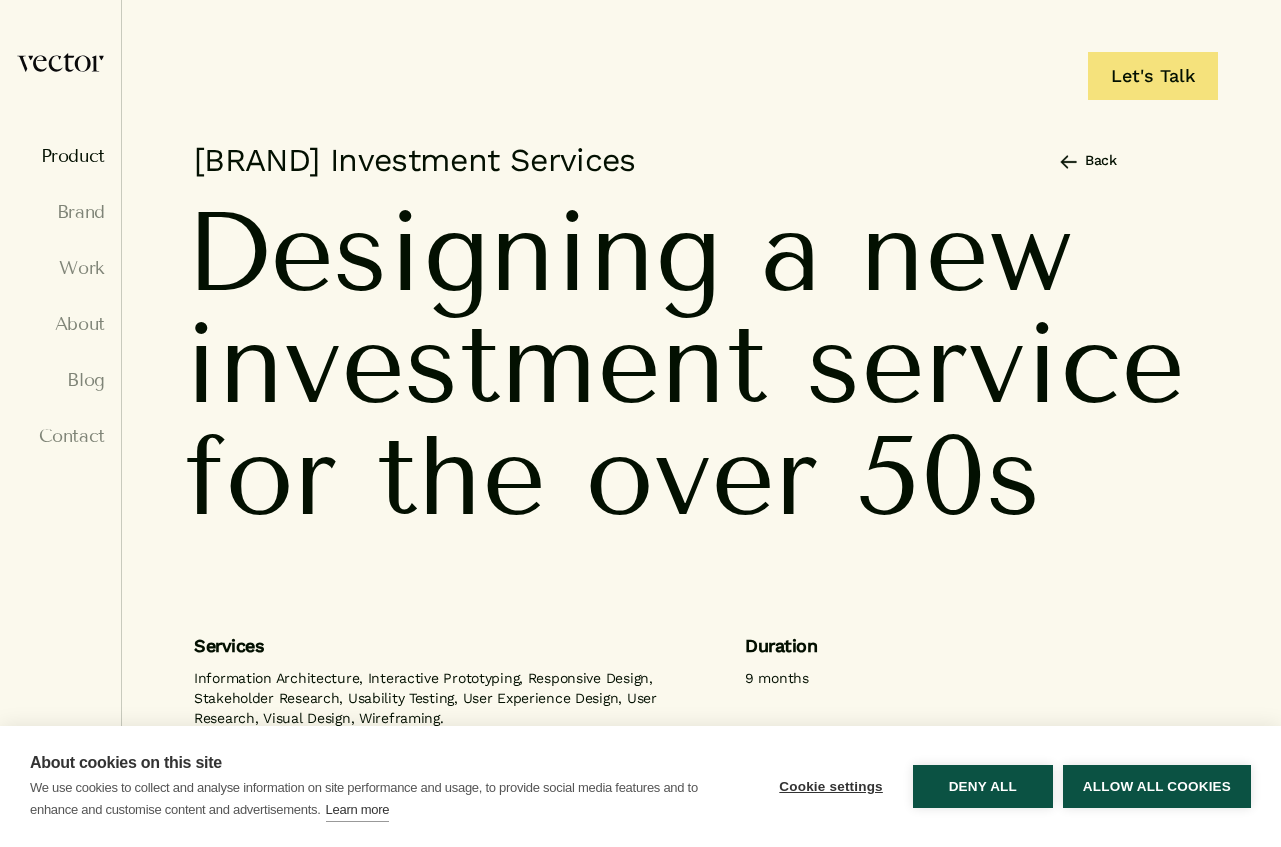 click on "Product" at bounding box center [60, 156] 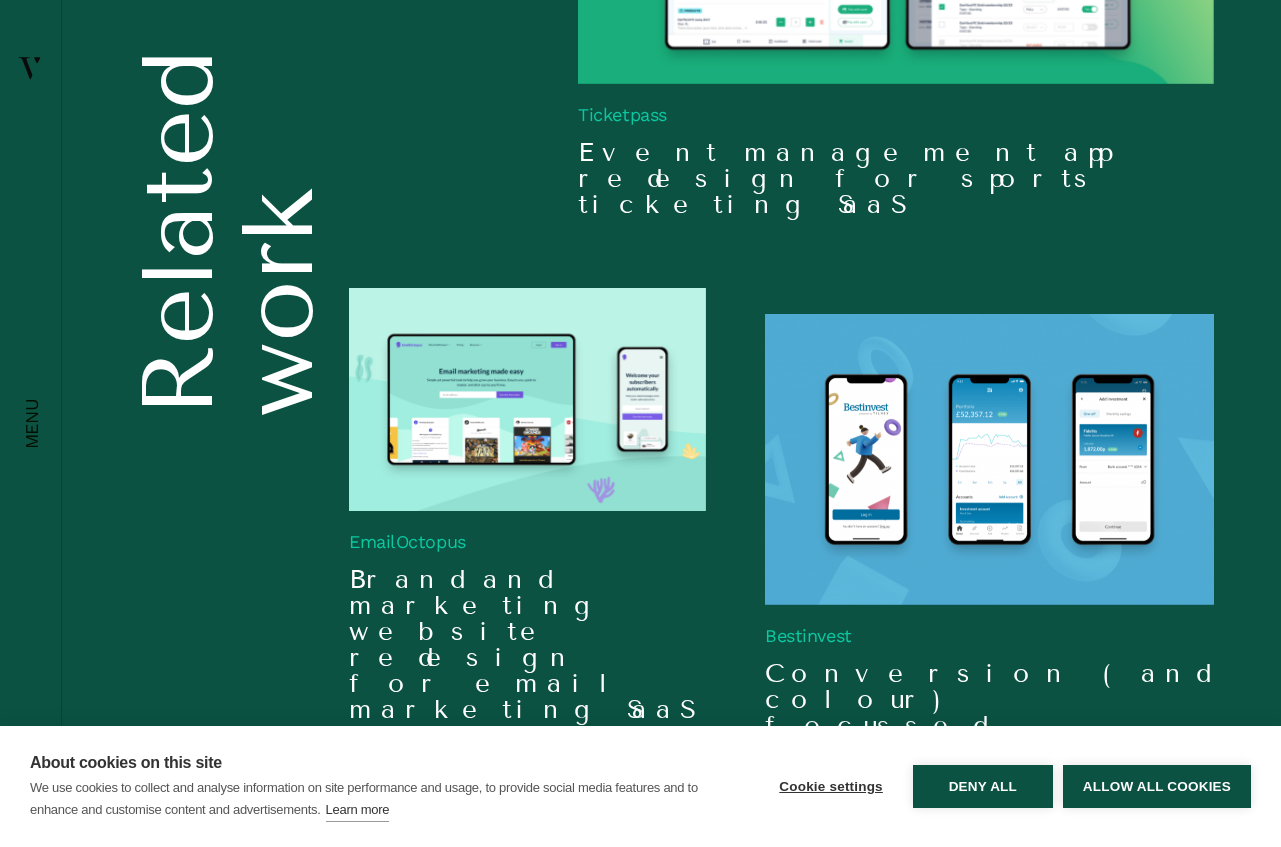 scroll, scrollTop: 7096, scrollLeft: 0, axis: vertical 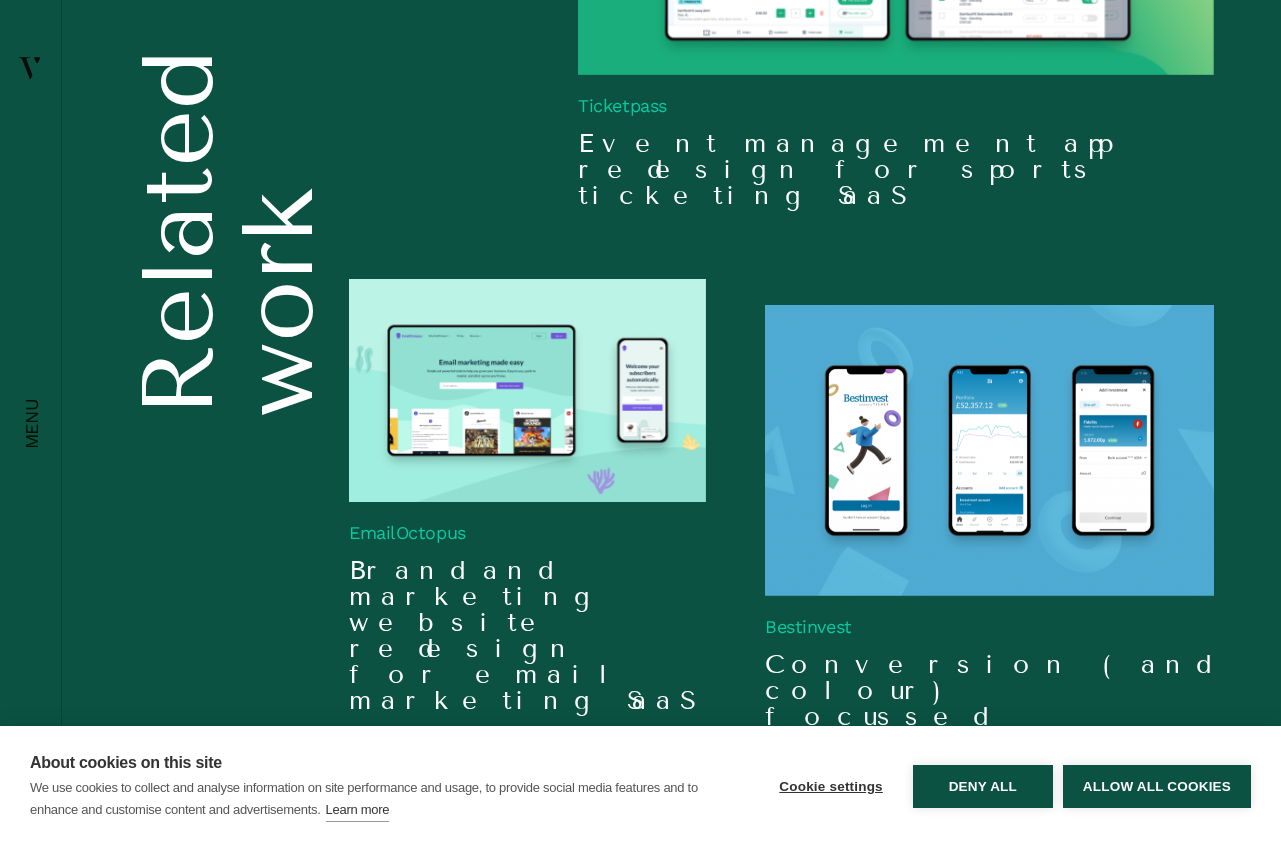 click at bounding box center (989, 450) 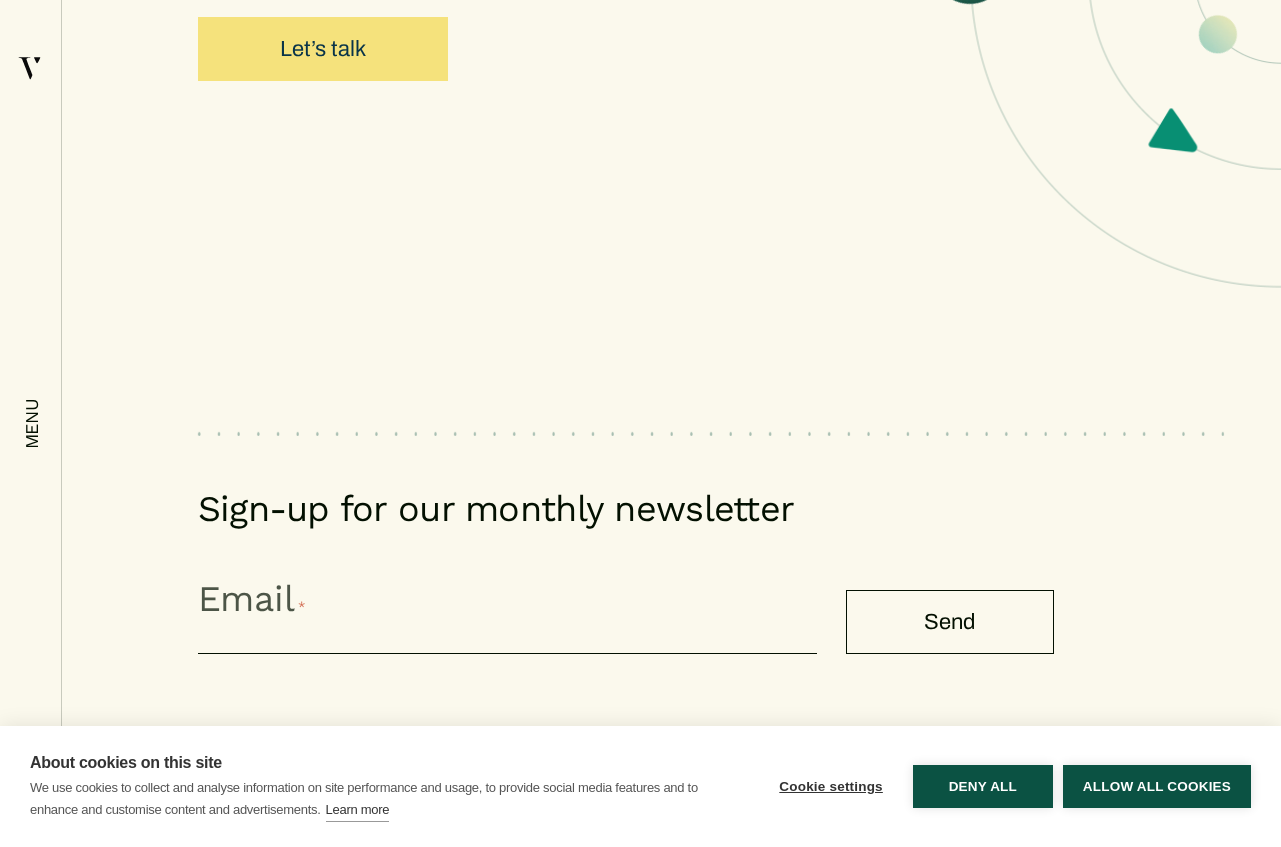 scroll, scrollTop: 8305, scrollLeft: 0, axis: vertical 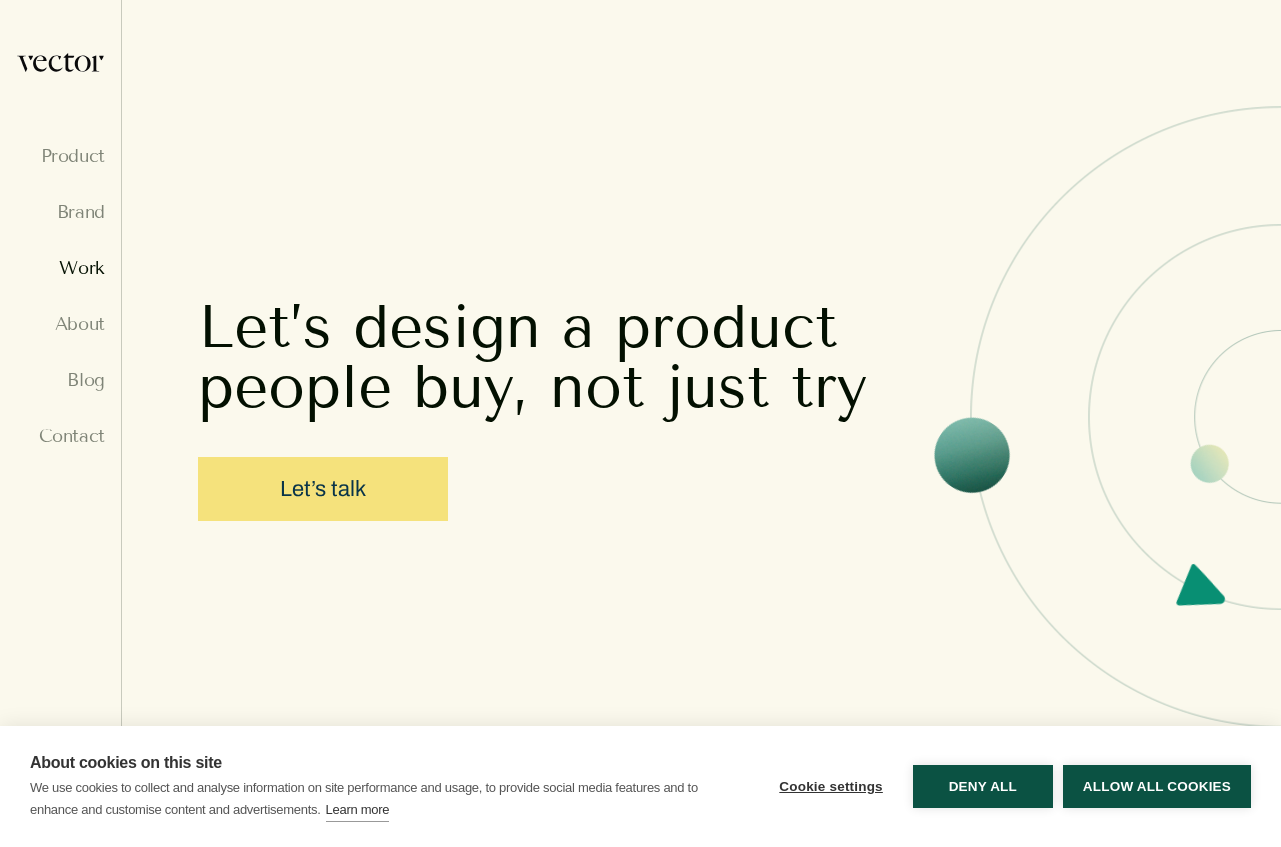 click on "Work" at bounding box center (60, 268) 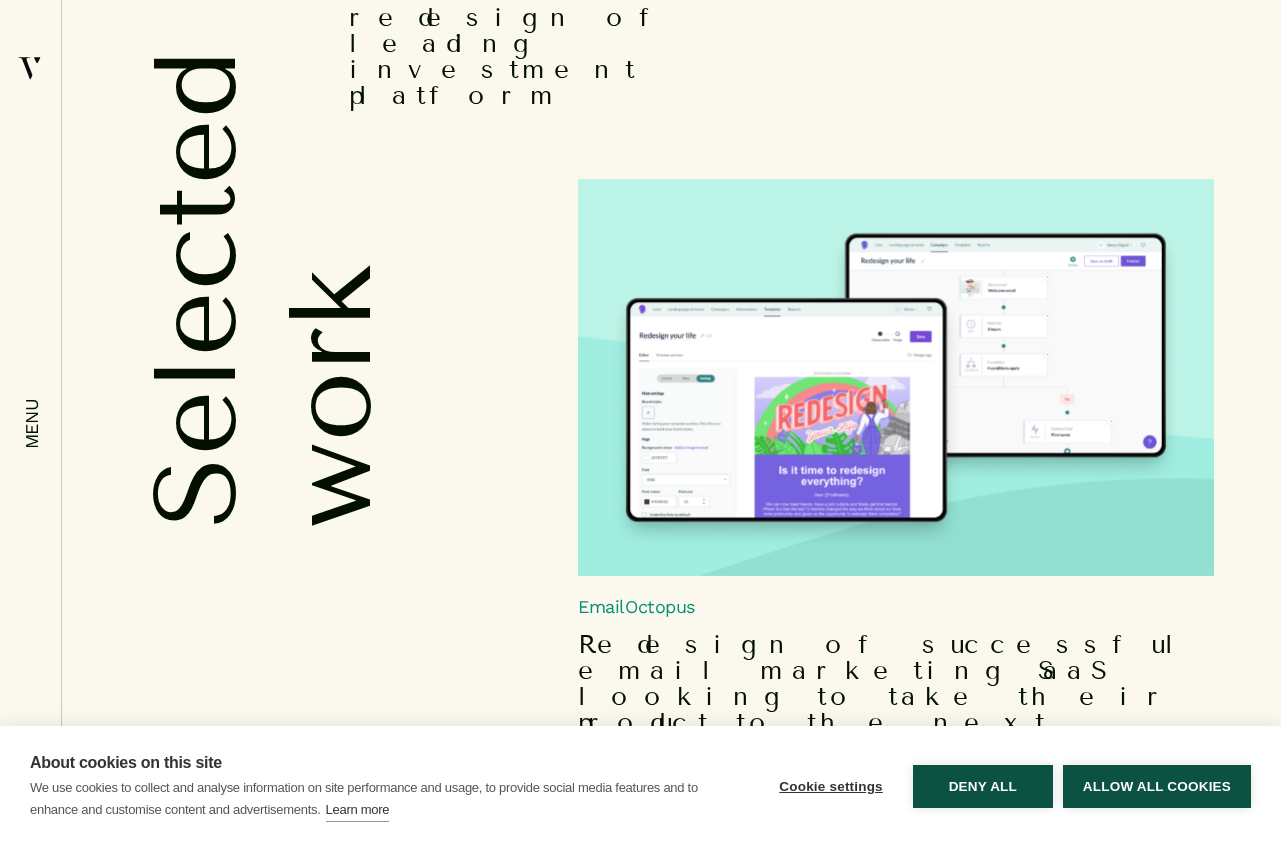 scroll, scrollTop: 5142, scrollLeft: 0, axis: vertical 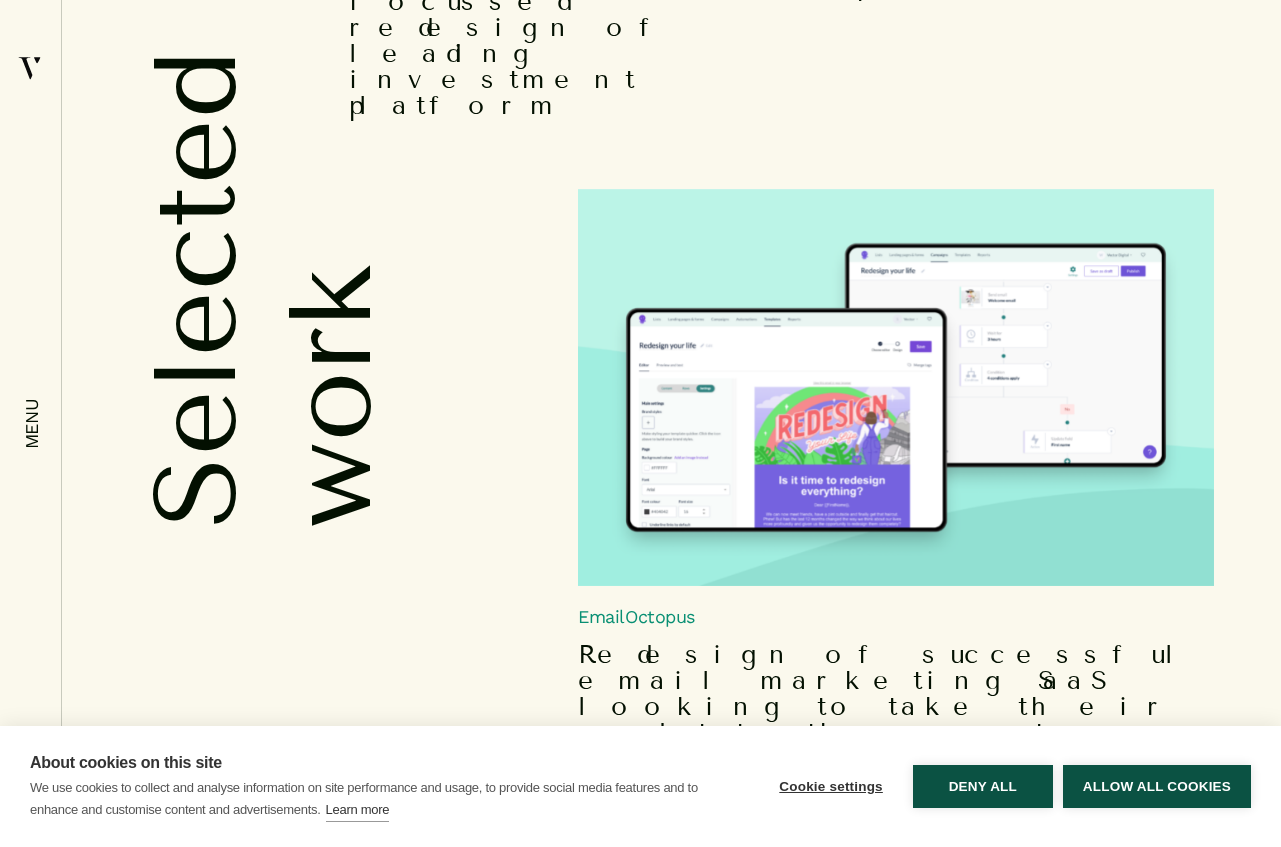 click at bounding box center [527, 979] 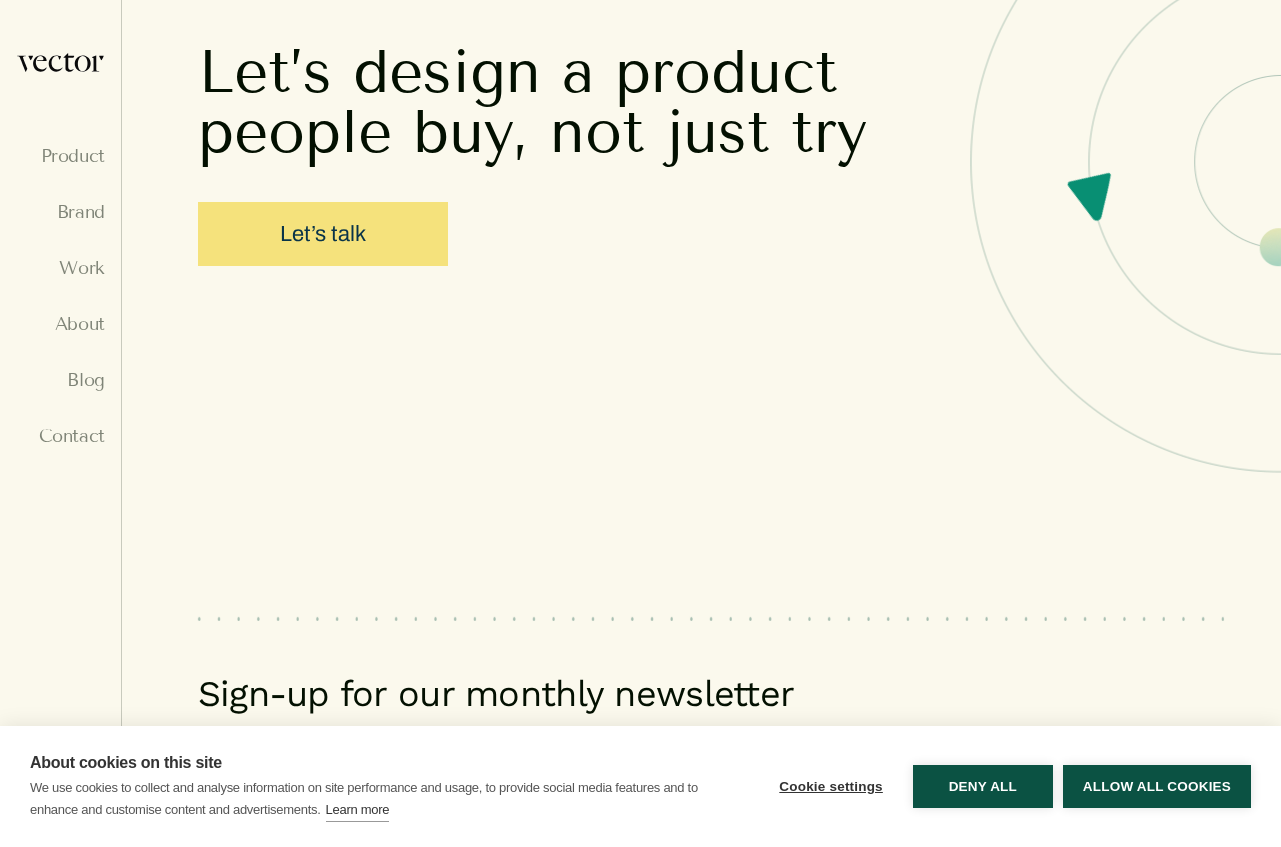scroll, scrollTop: 7882, scrollLeft: 0, axis: vertical 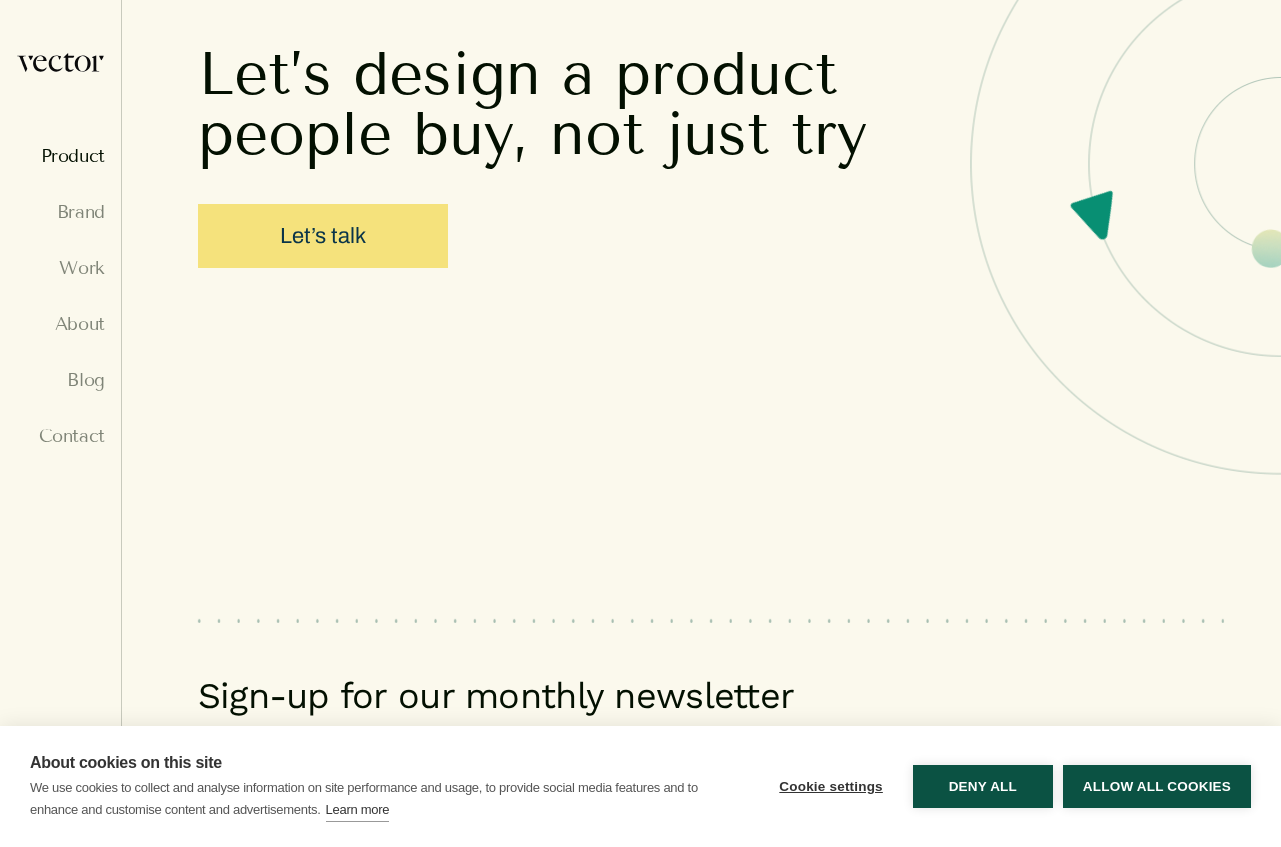 click on "Product" at bounding box center [60, 156] 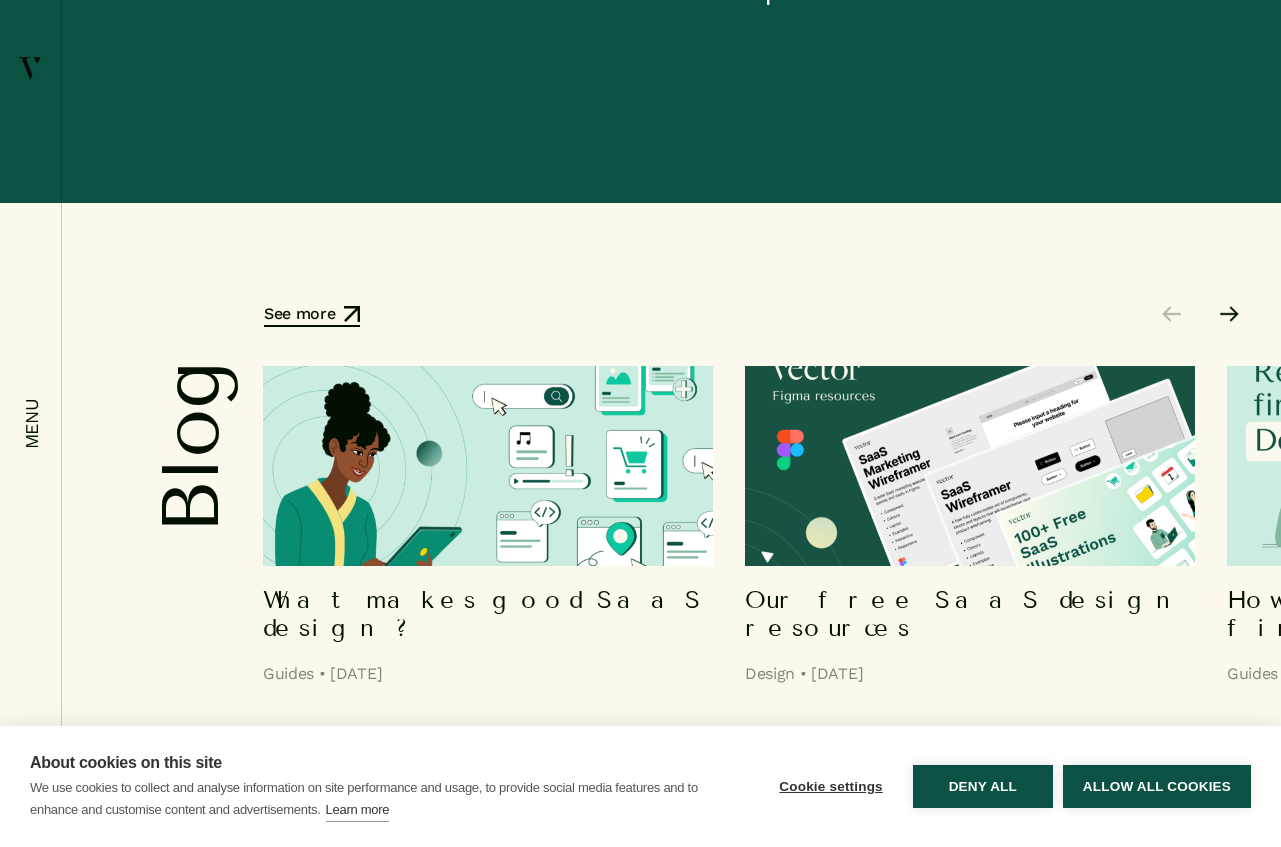 scroll, scrollTop: 7996, scrollLeft: 0, axis: vertical 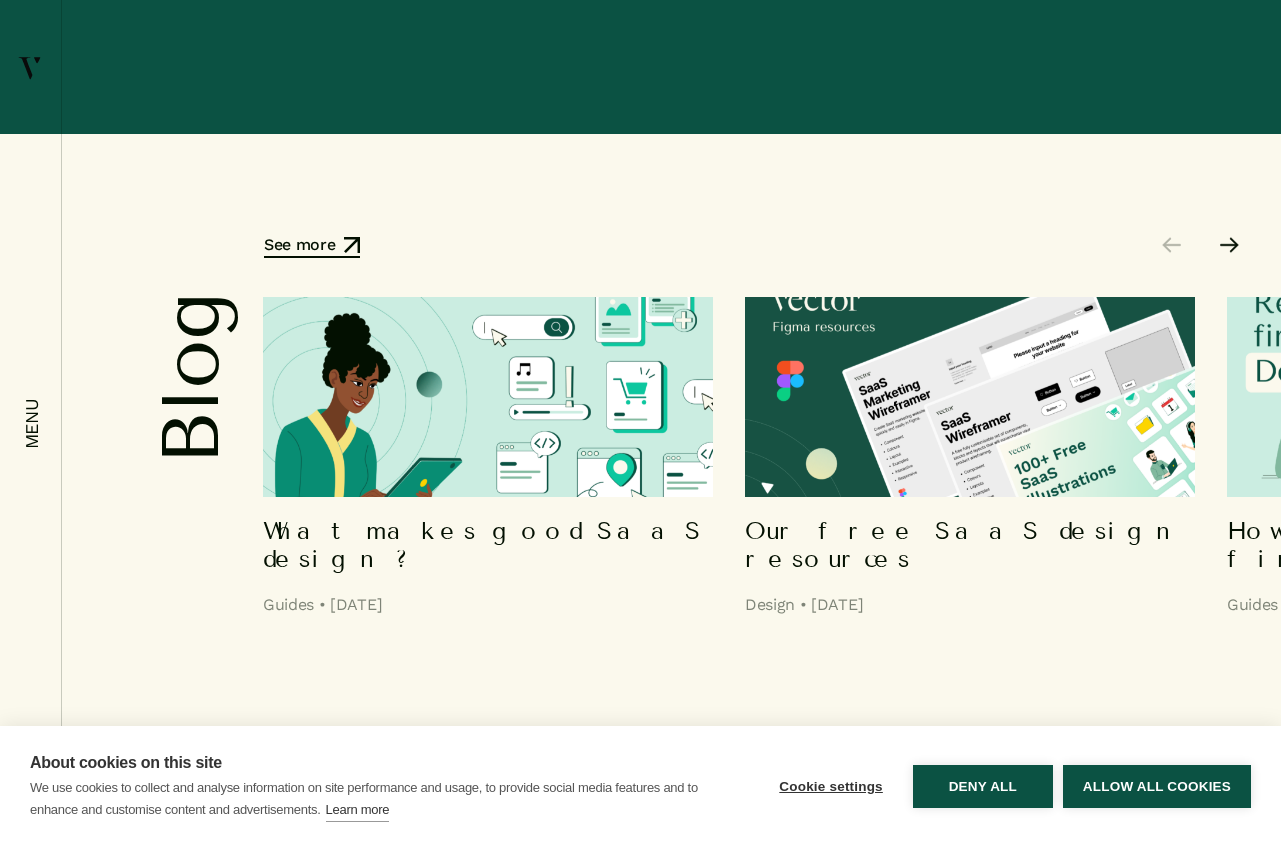 click on "Next" at bounding box center (1229, 245) 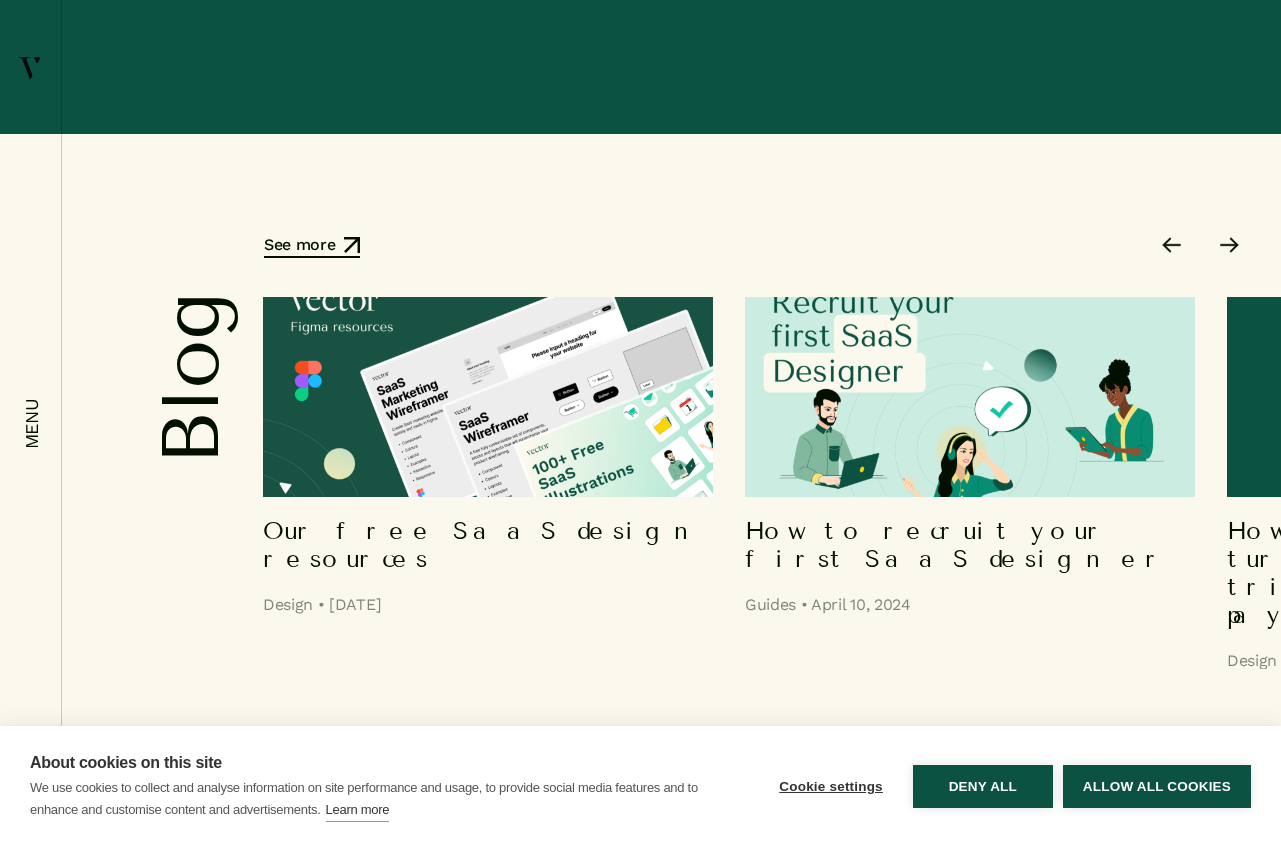 click on "Next" at bounding box center (1229, 245) 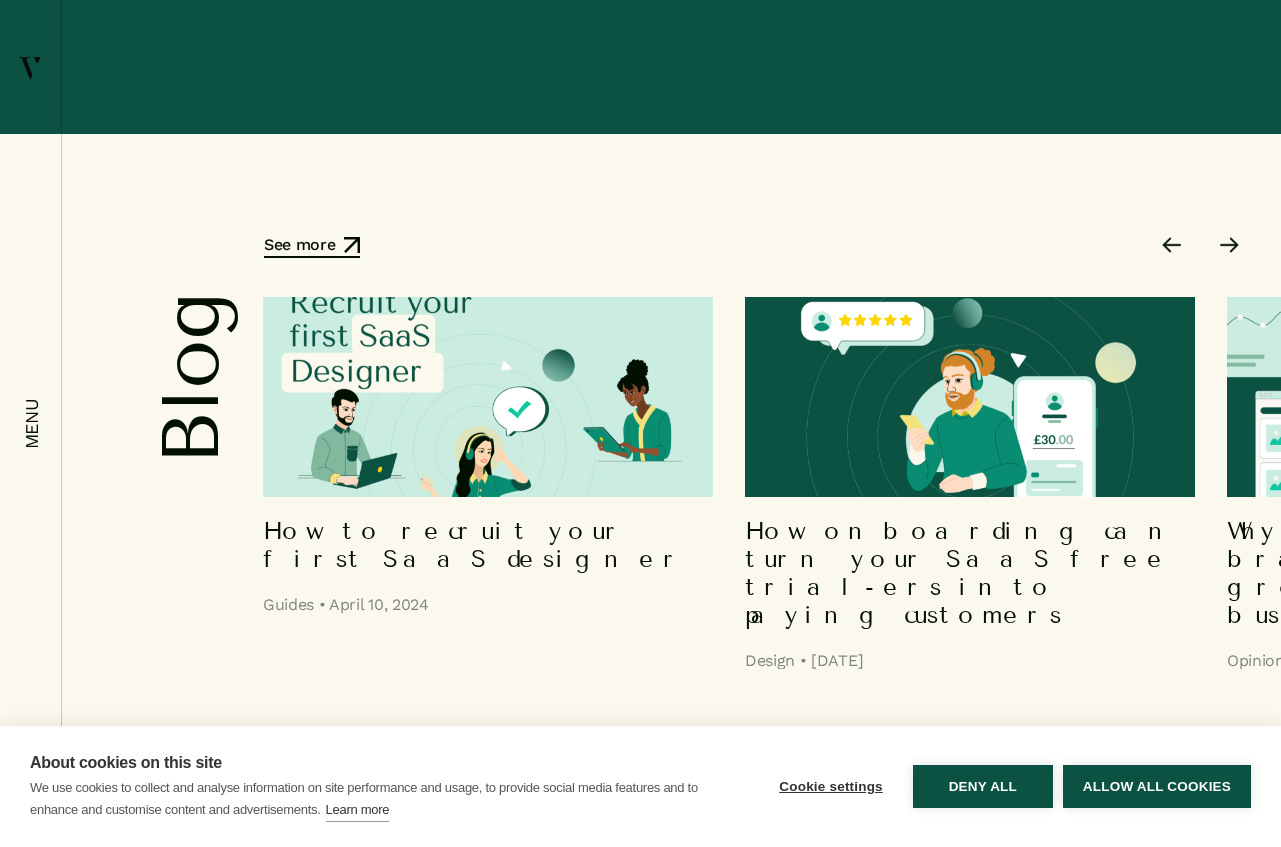 click on "Next" at bounding box center [1229, 245] 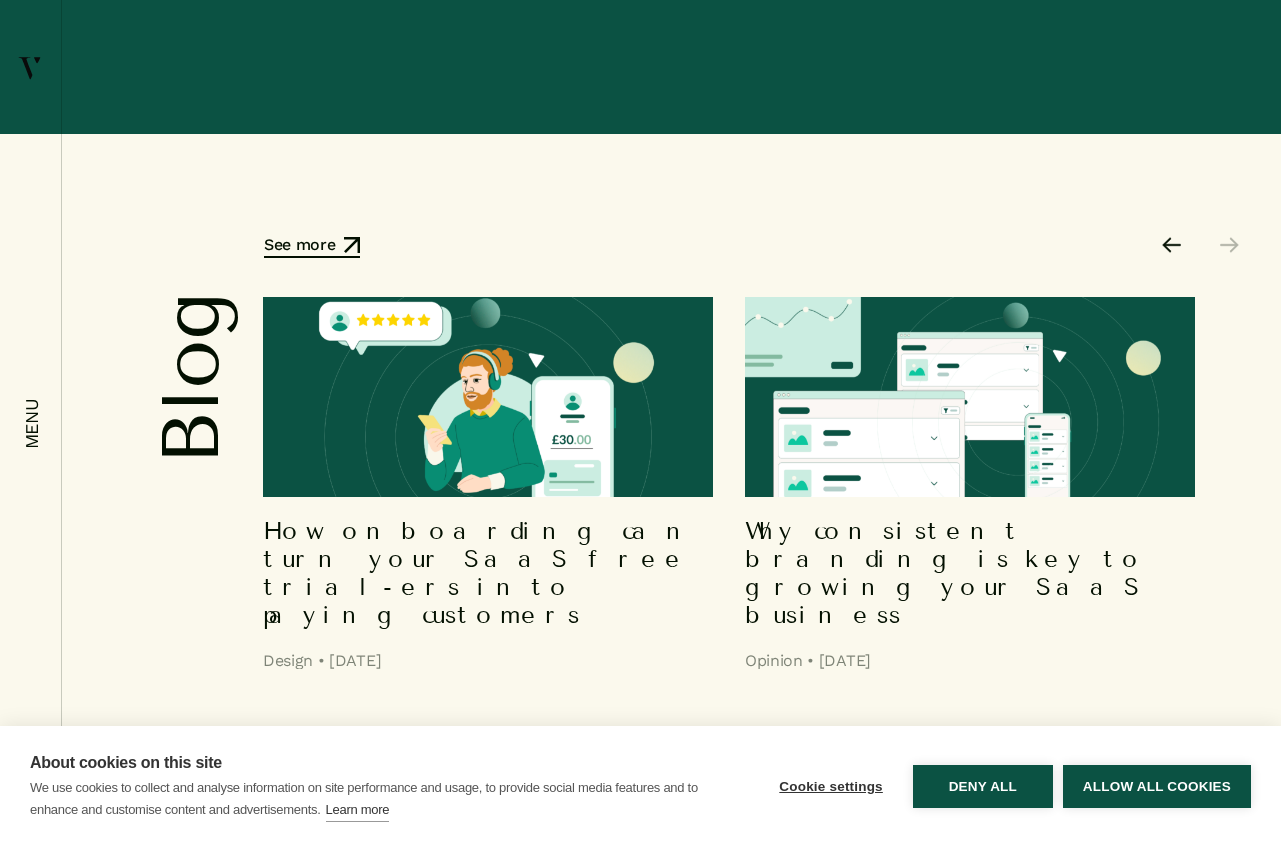 click on "How onboarding can turn your SaaS free trial-ers into paying customers" at bounding box center (488, 573) 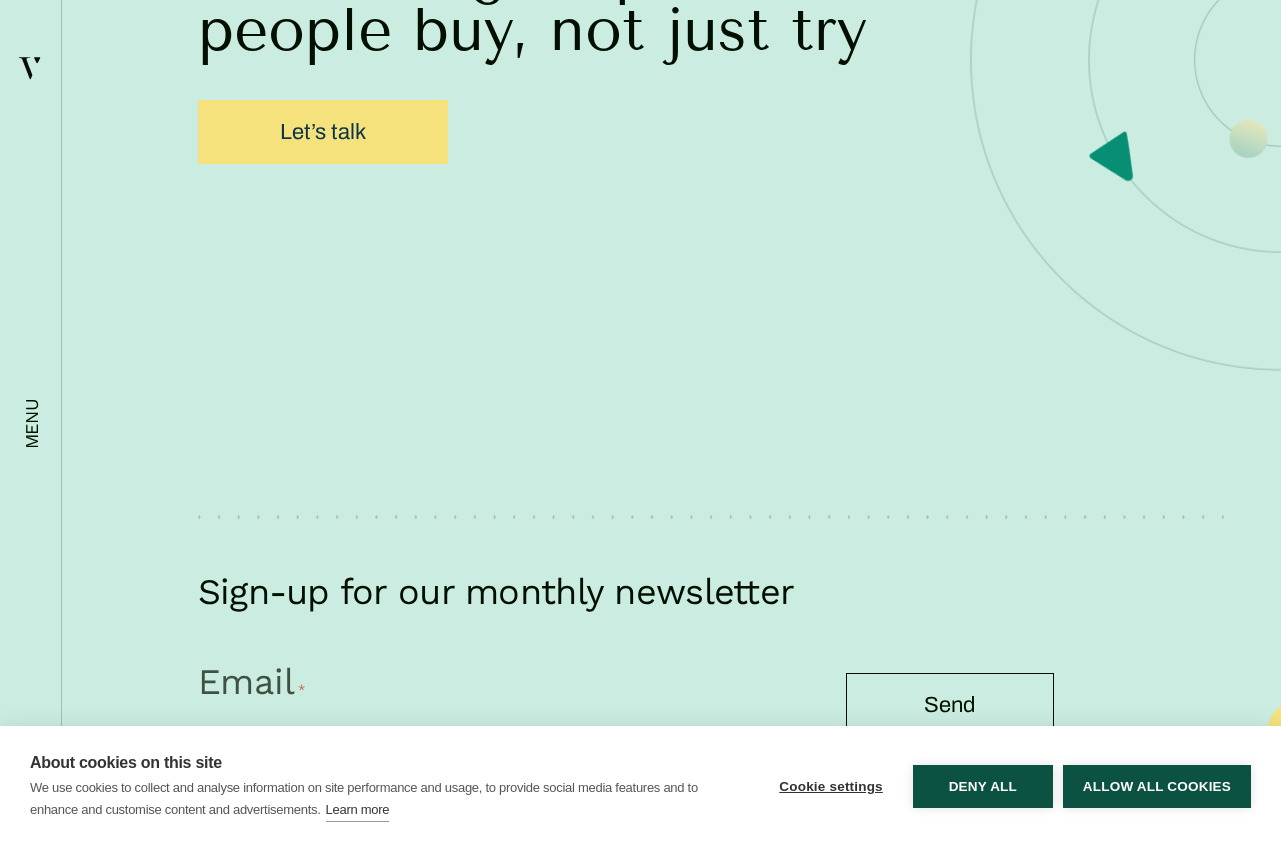 scroll, scrollTop: 10566, scrollLeft: 0, axis: vertical 